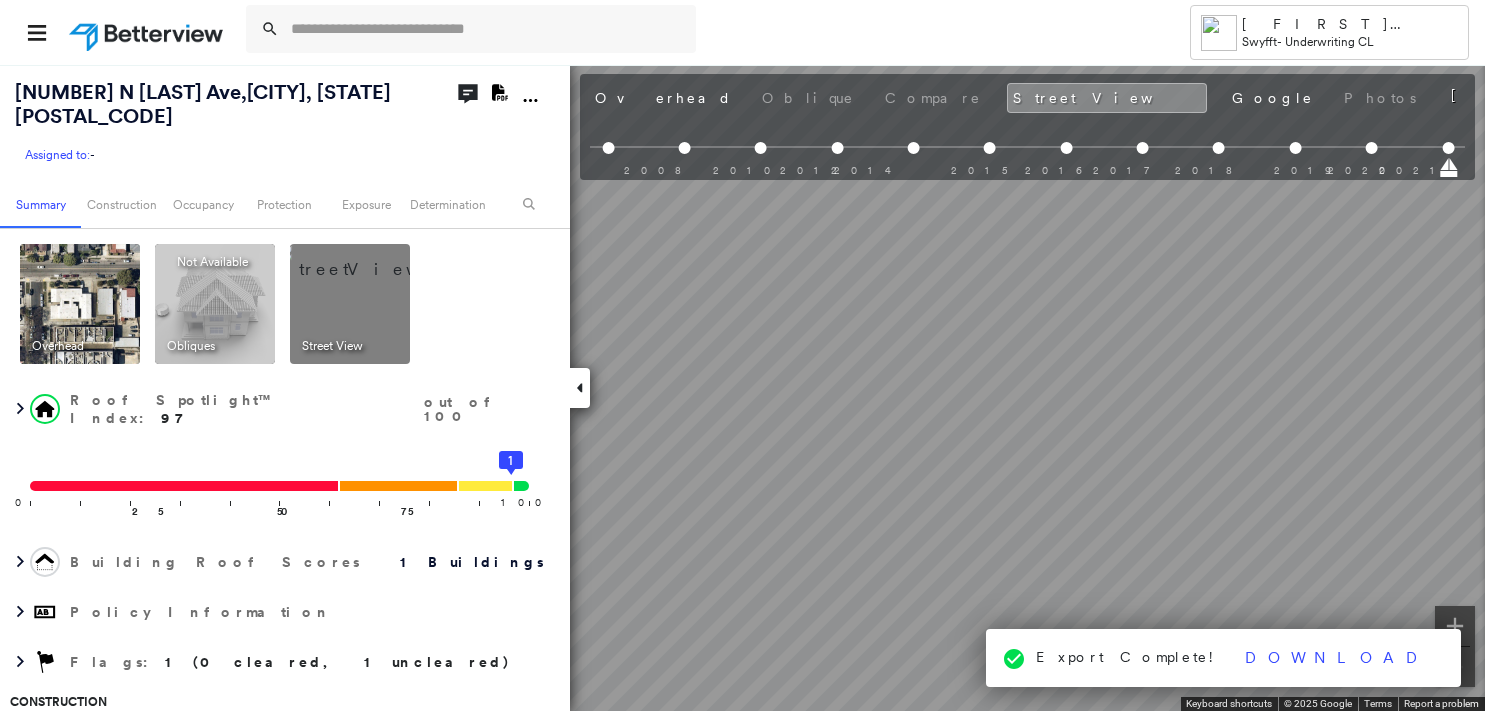 scroll, scrollTop: 0, scrollLeft: 0, axis: both 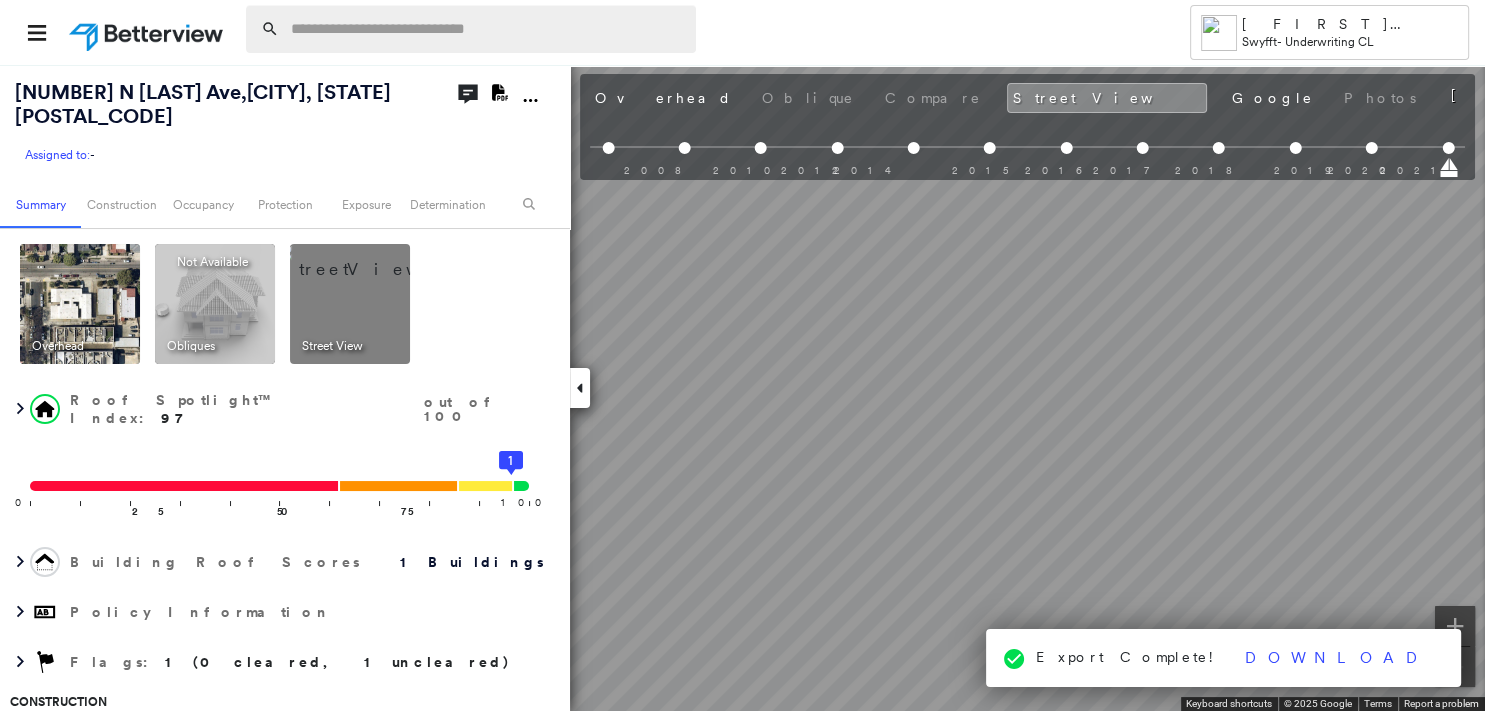 click at bounding box center (487, 29) 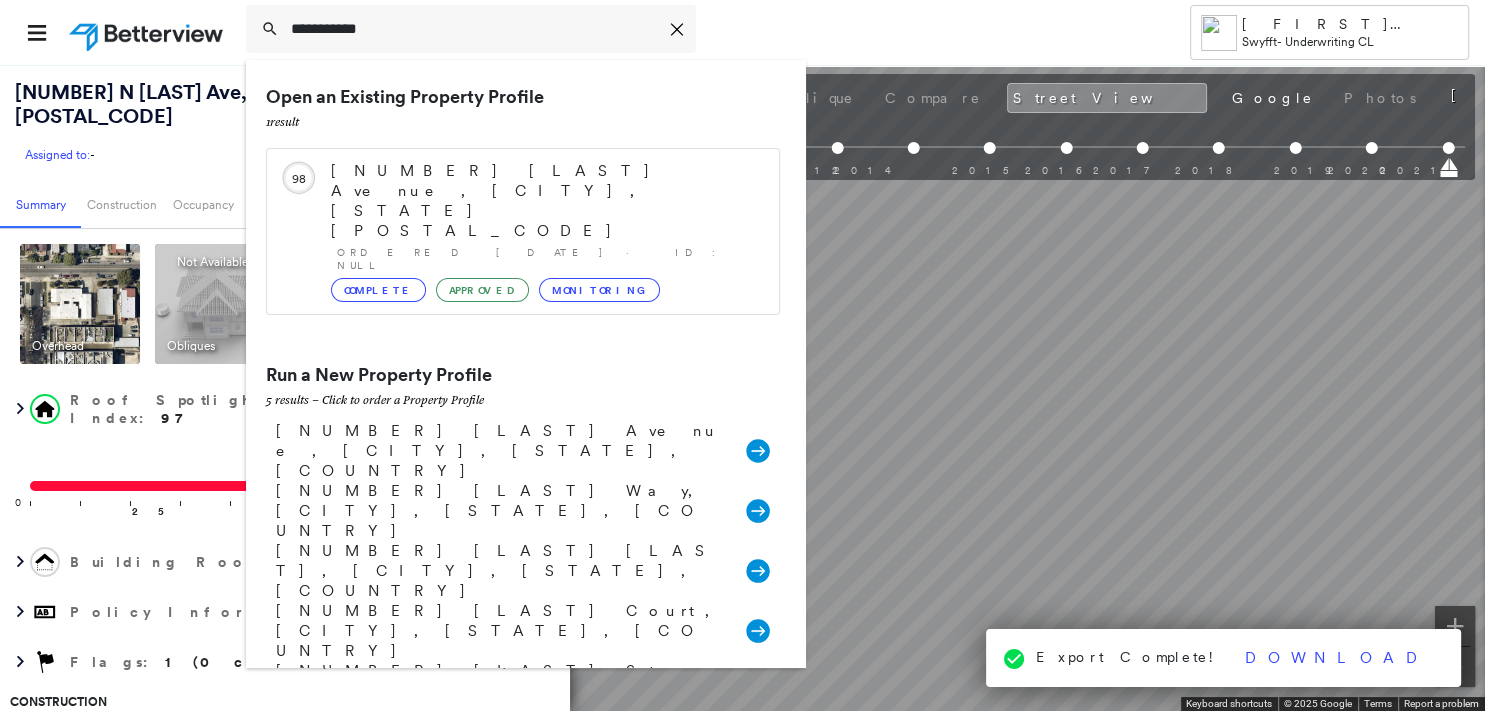type on "**********" 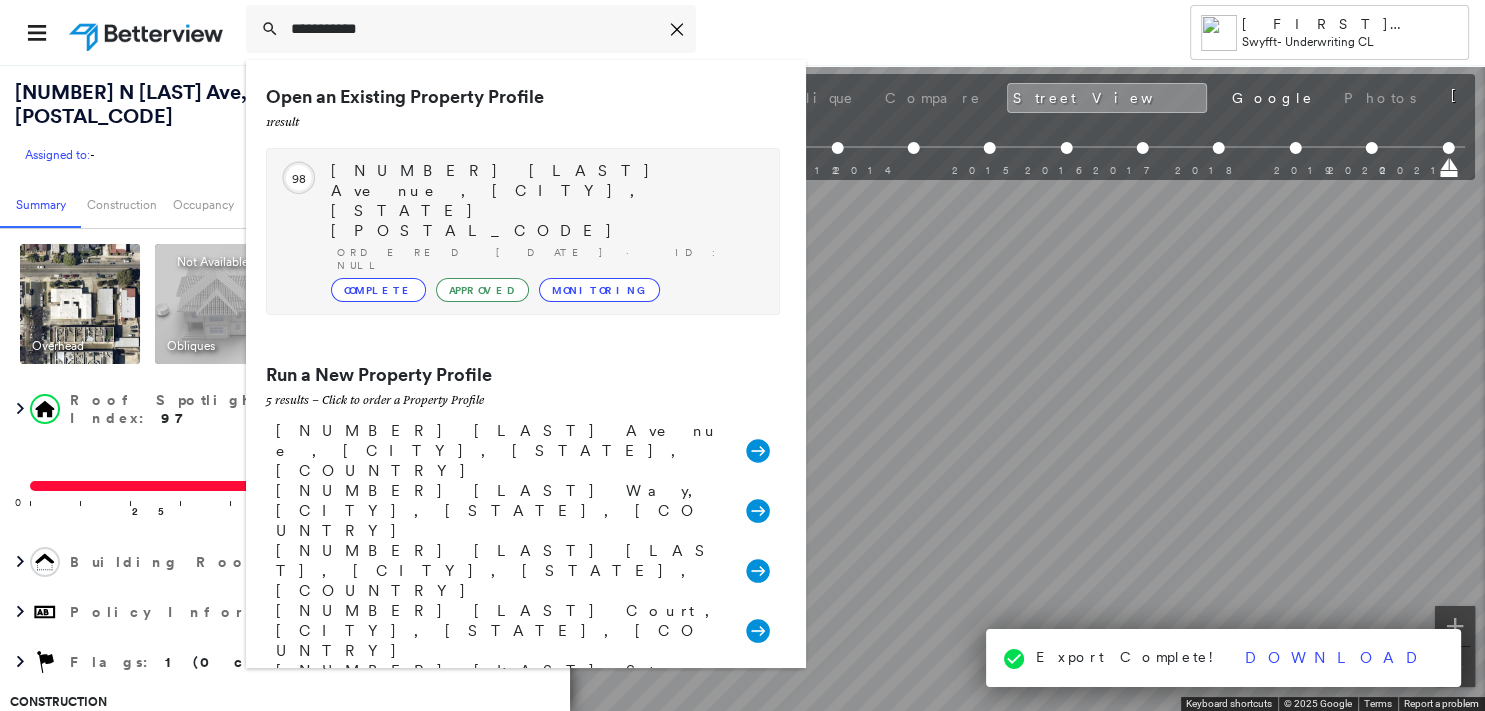 click on "Complete" at bounding box center [378, 290] 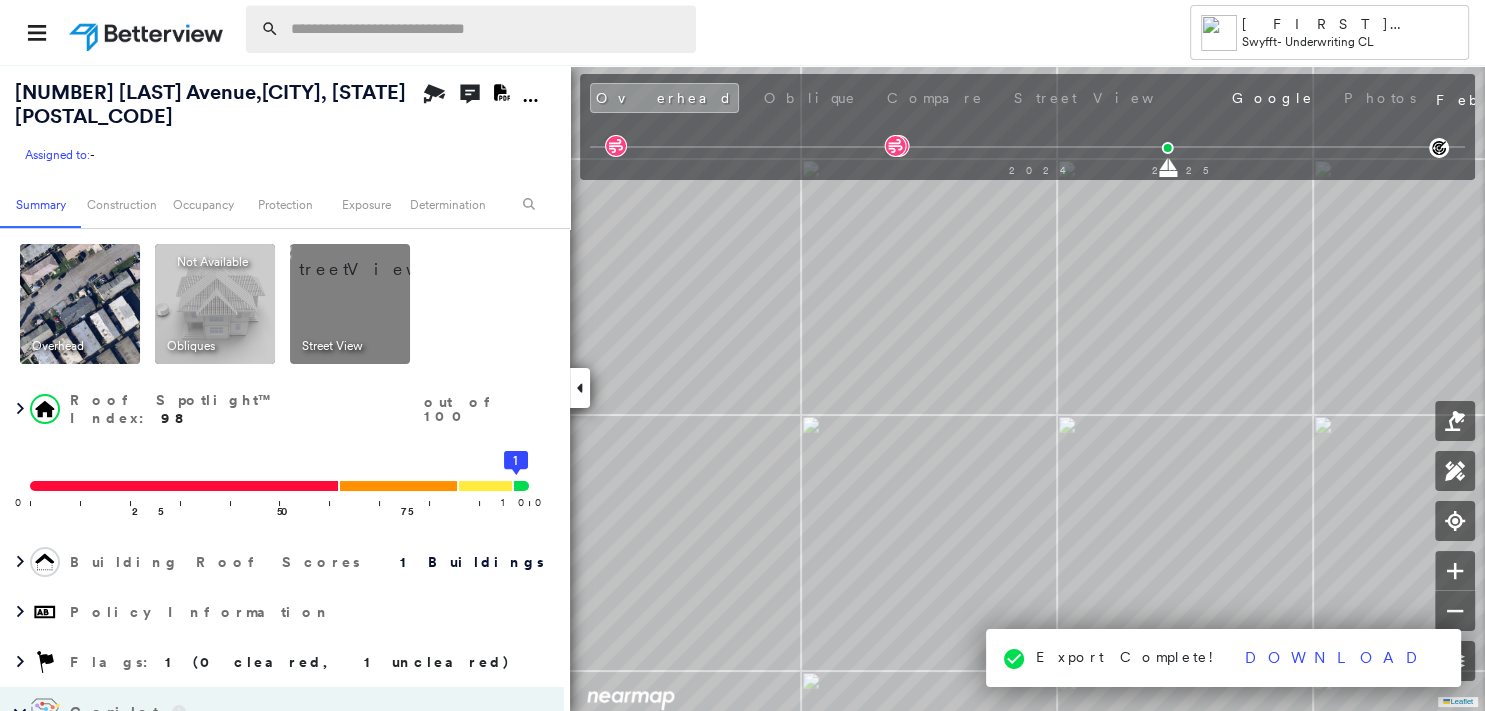 click at bounding box center (487, 29) 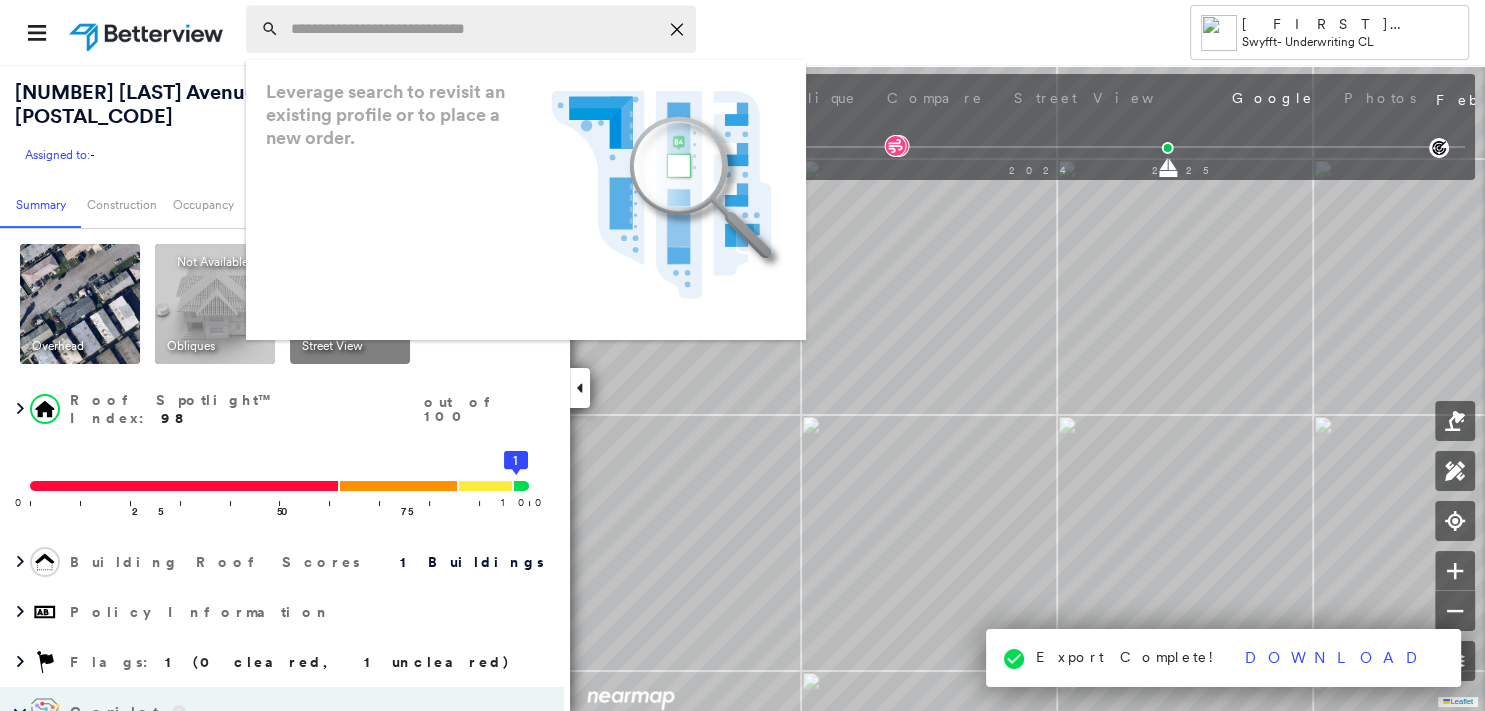 paste on "**********" 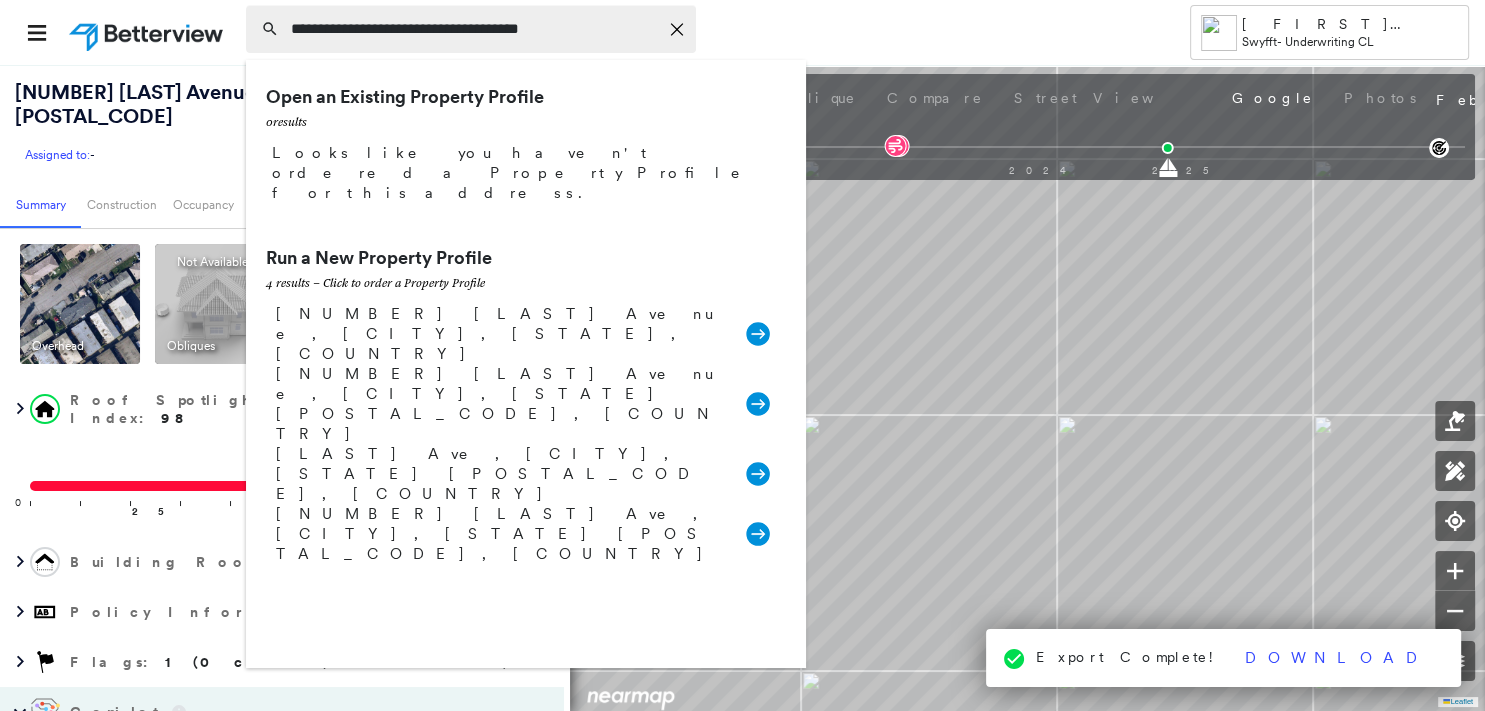 click on "**********" at bounding box center (474, 29) 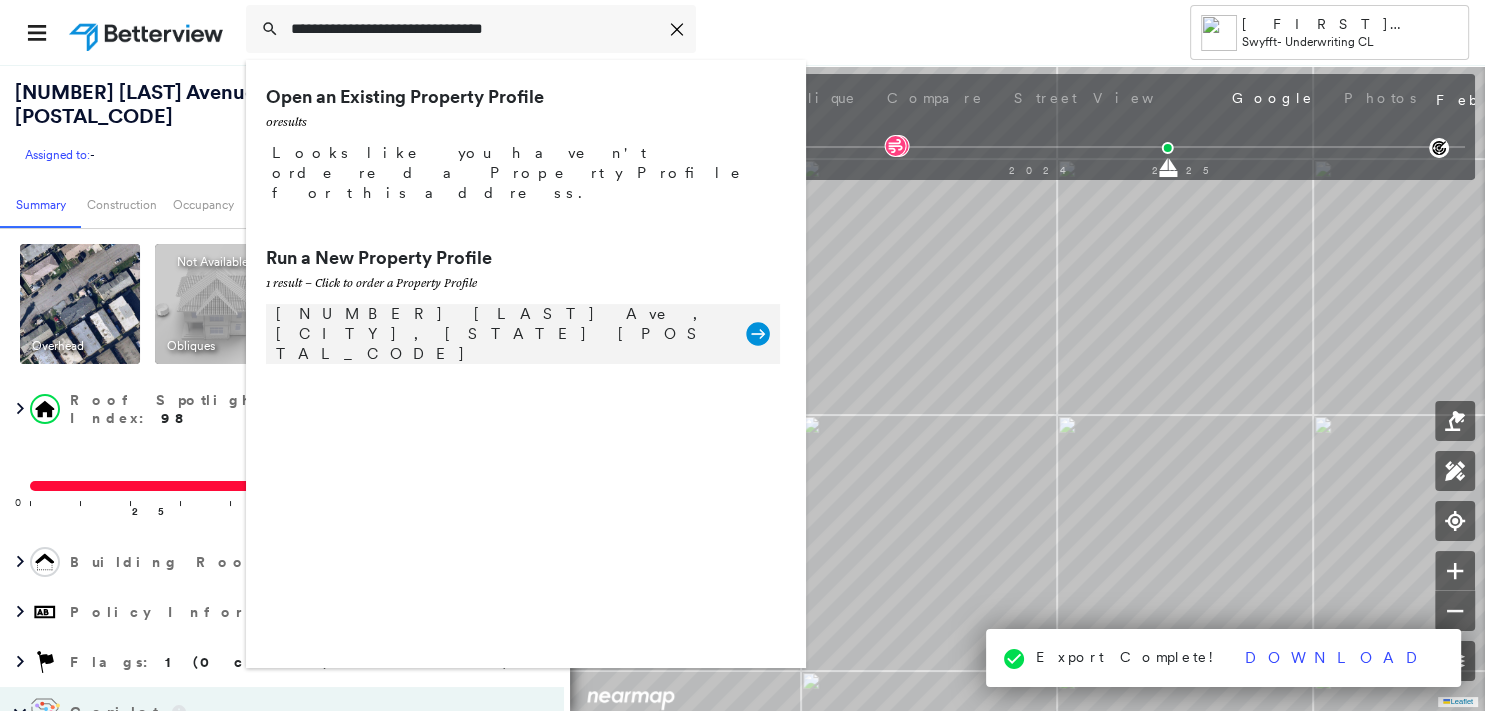 type on "**********" 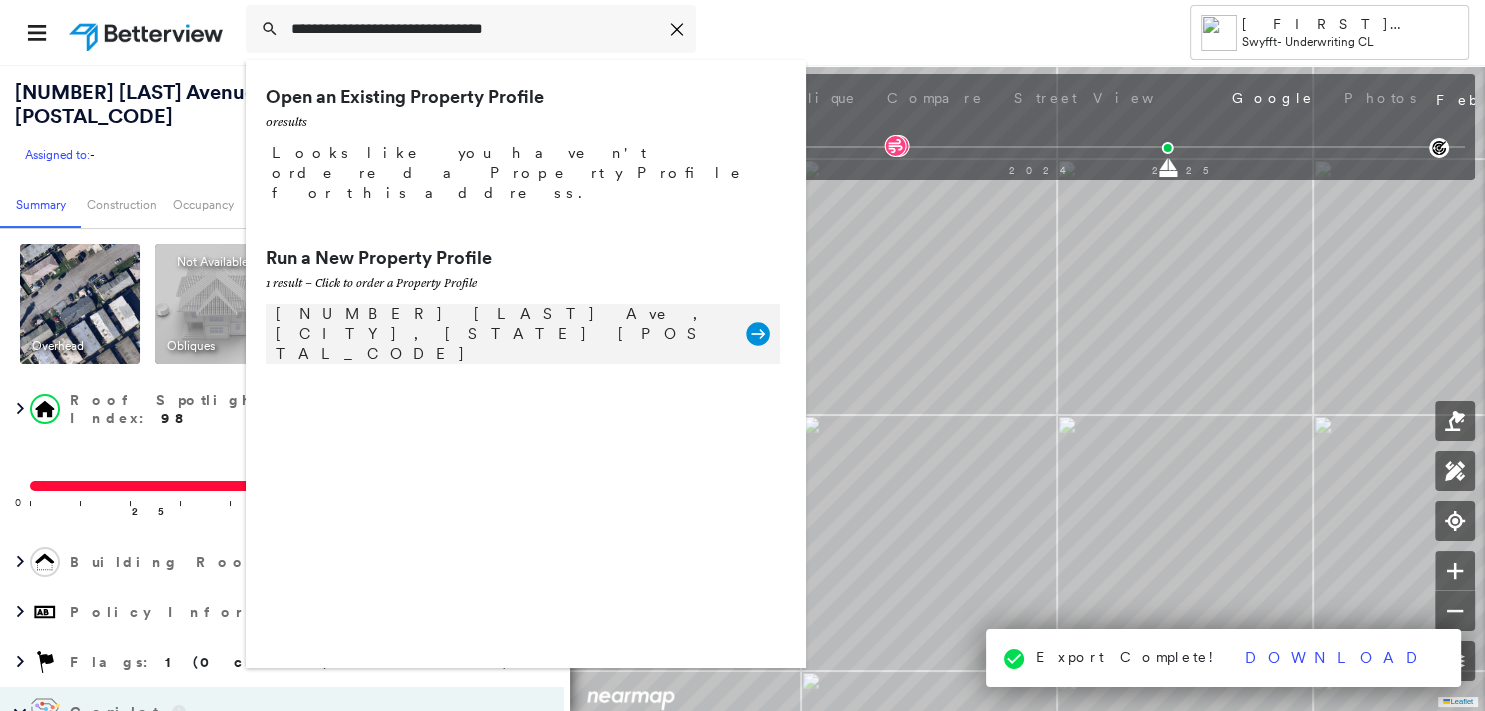 click on "[NUMBER] [LAST] Ave, [CITY], [STATE] [POSTAL_CODE]" at bounding box center [501, 334] 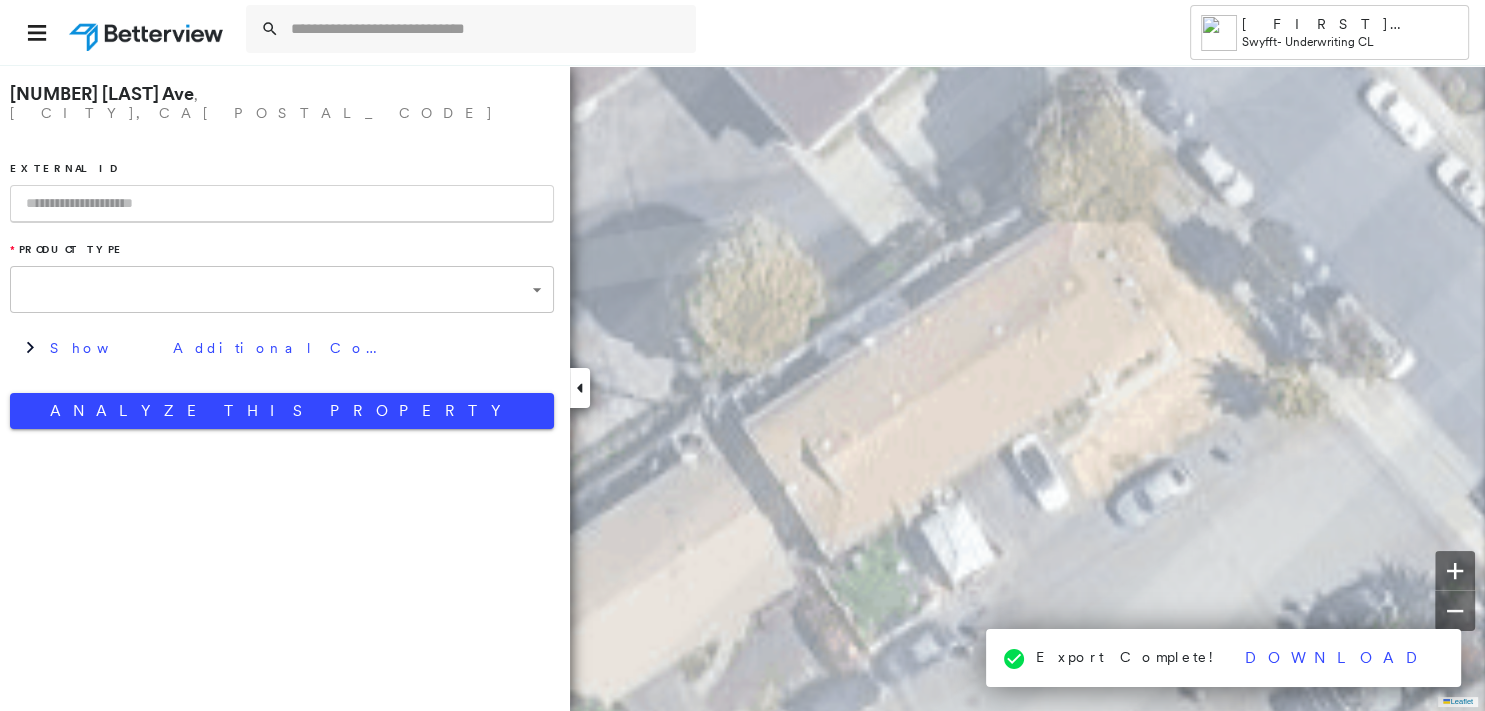 type on "**********" 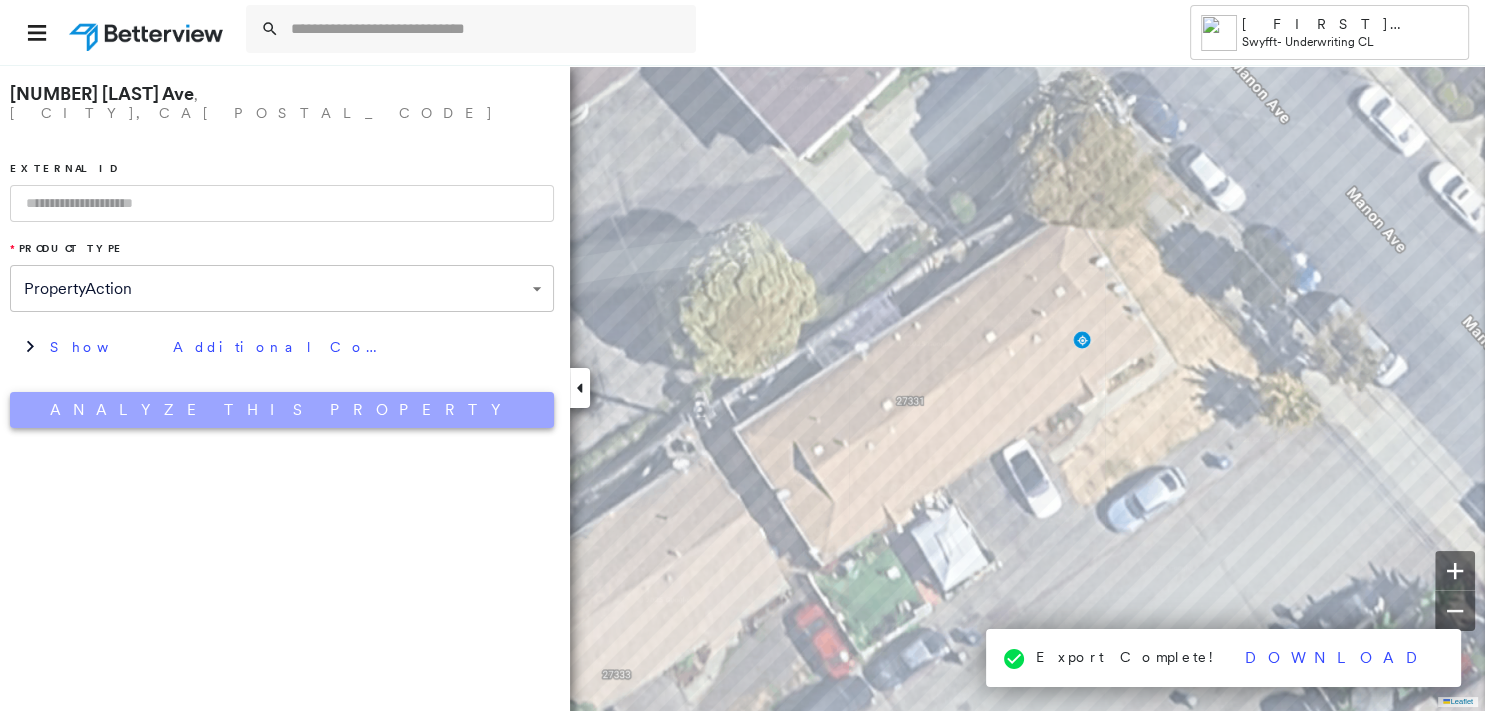 click on "Analyze This Property" at bounding box center (282, 410) 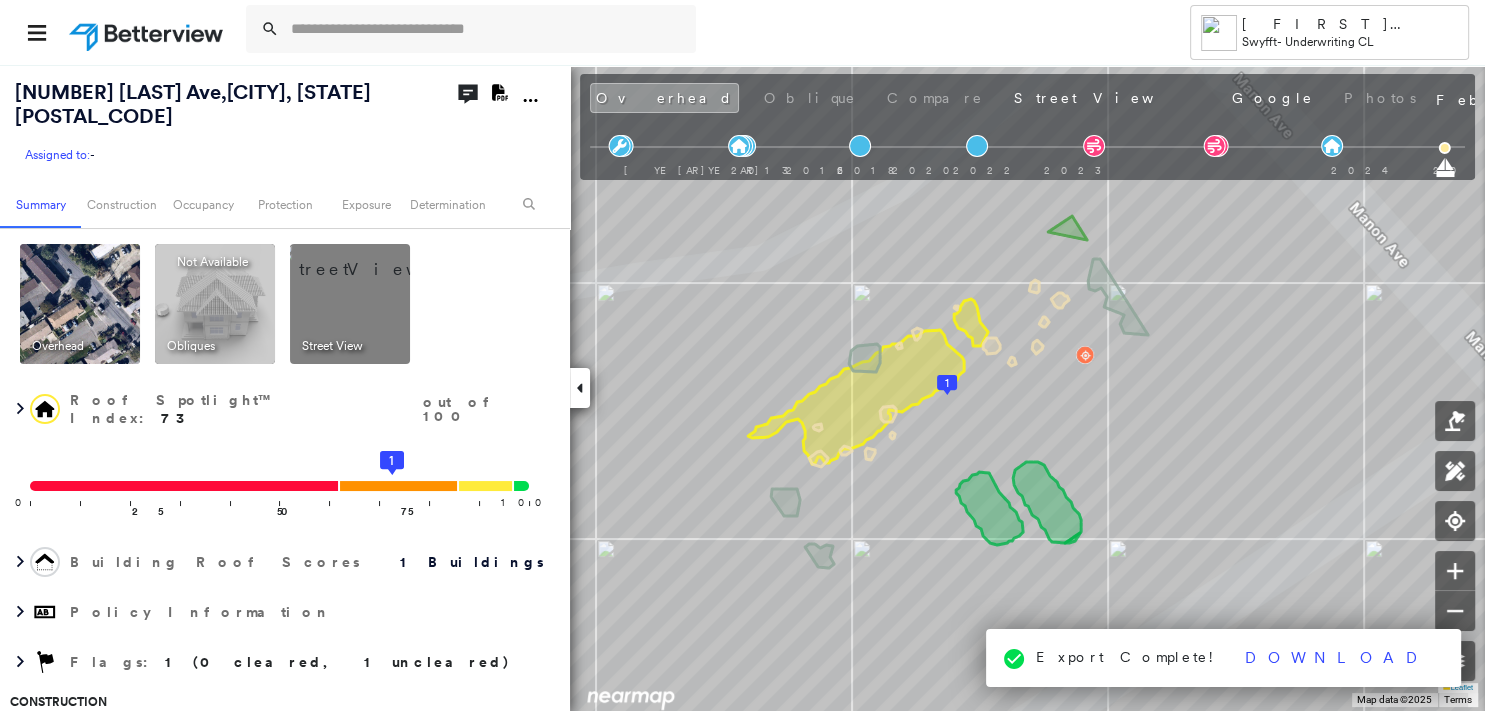 click on "Download PDF Report" 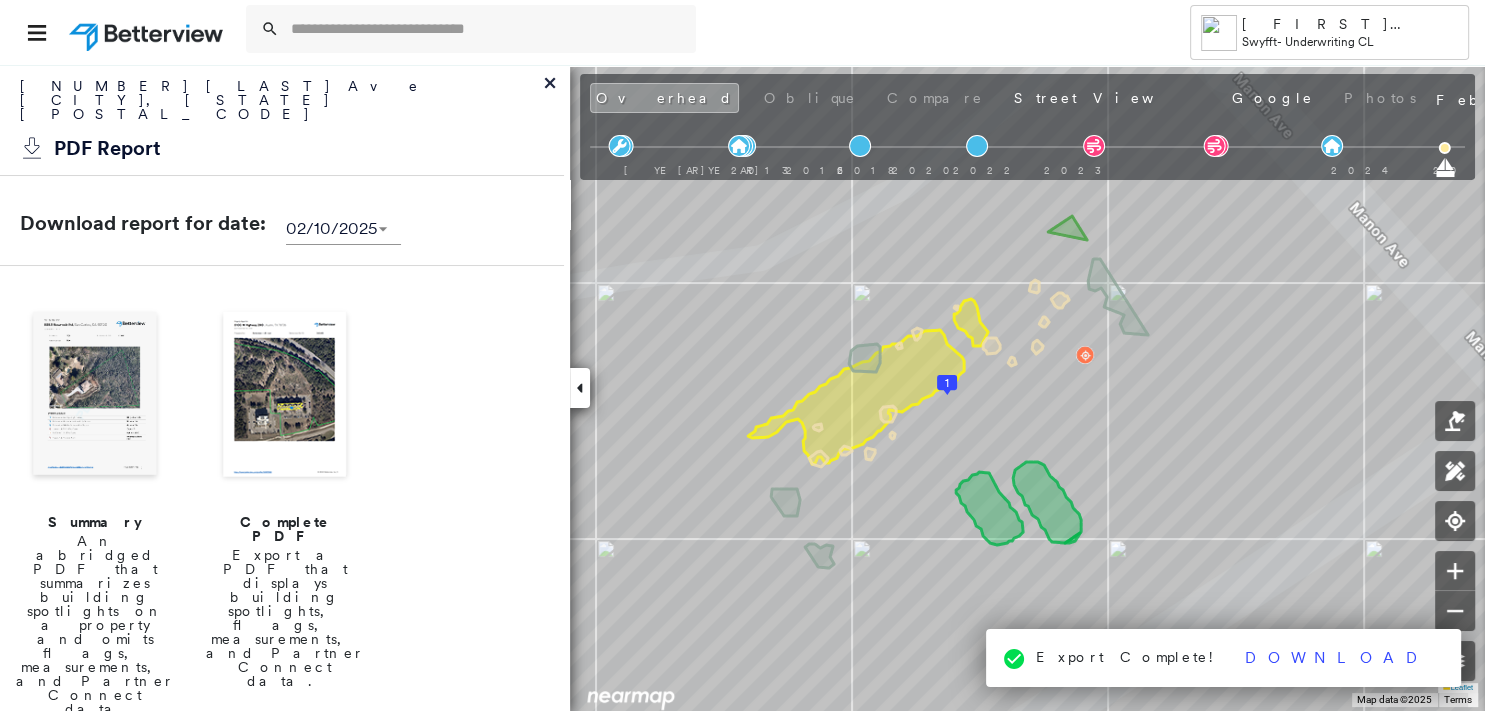click at bounding box center [95, 396] 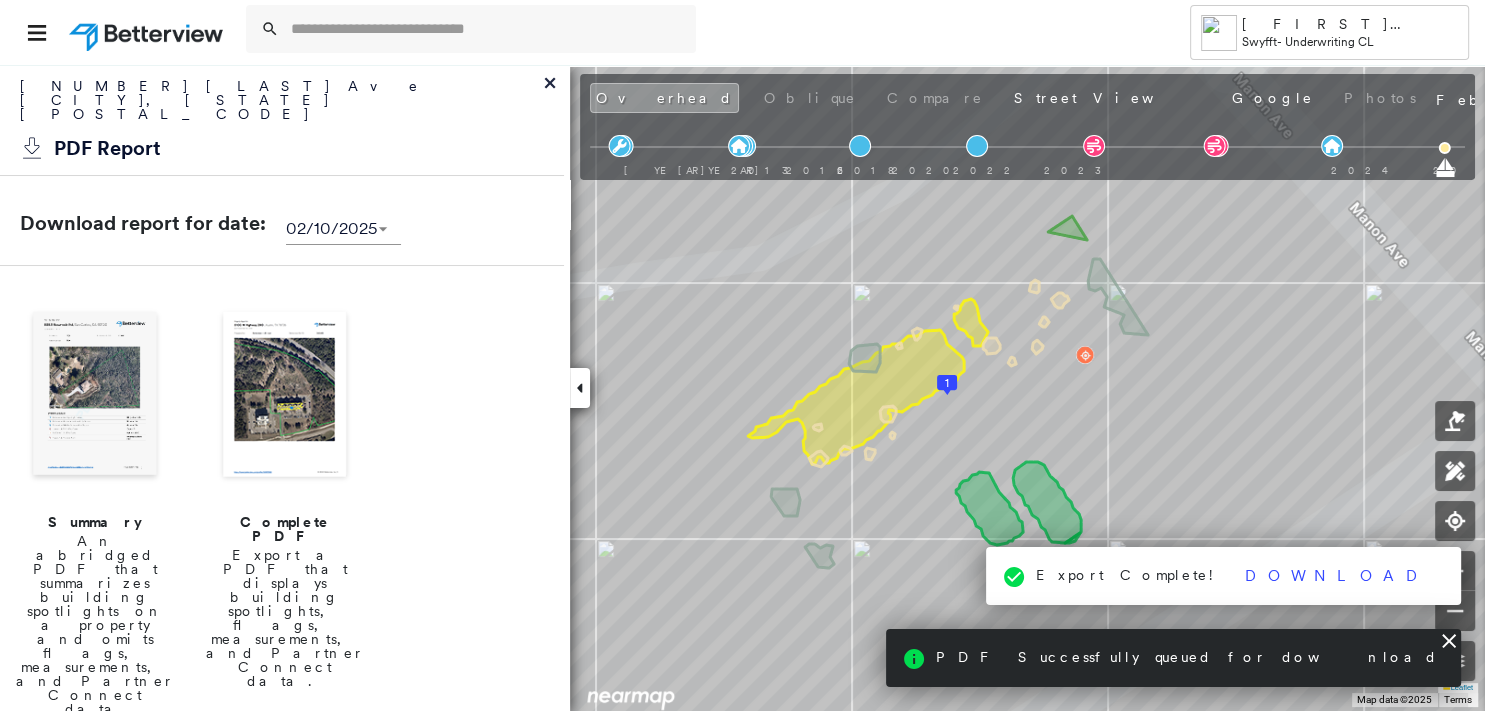 click at bounding box center [95, 396] 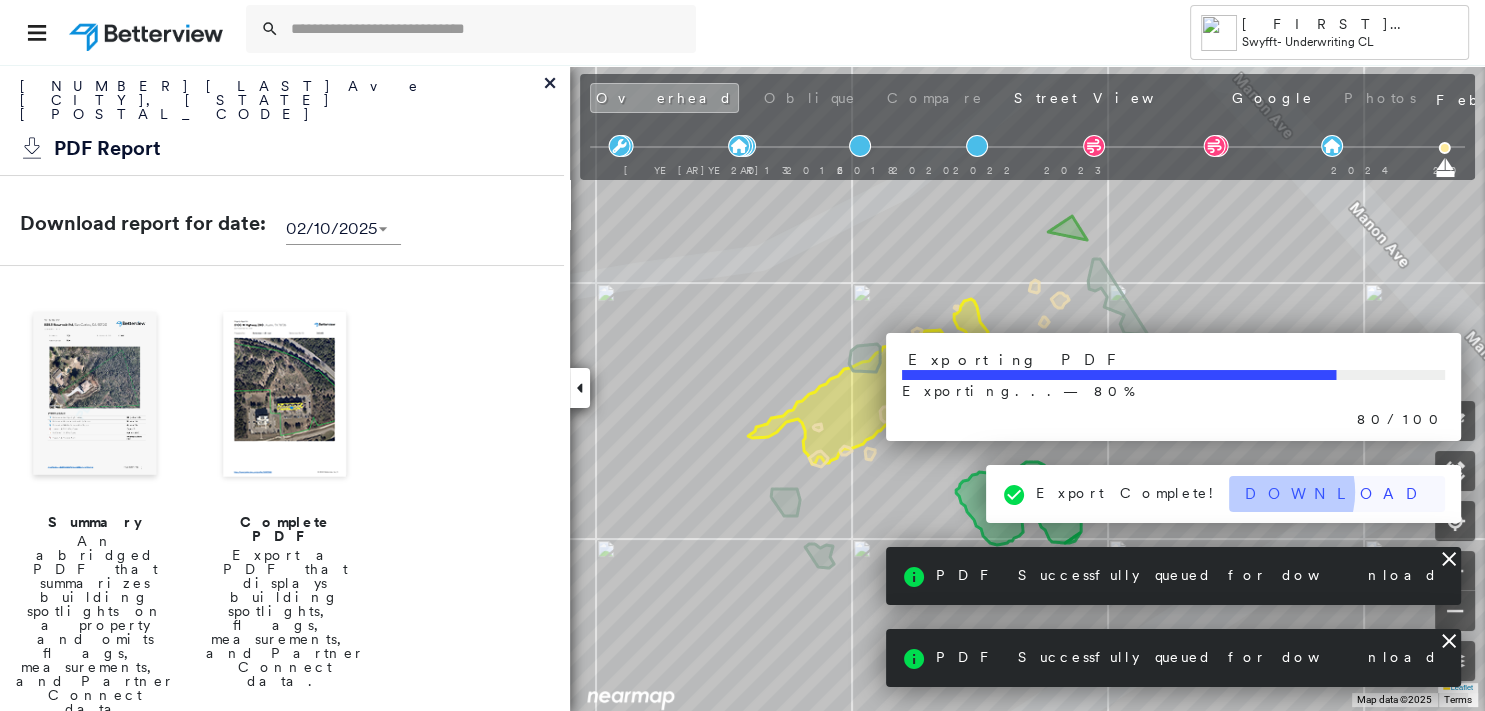 click on "Download" at bounding box center (1337, 494) 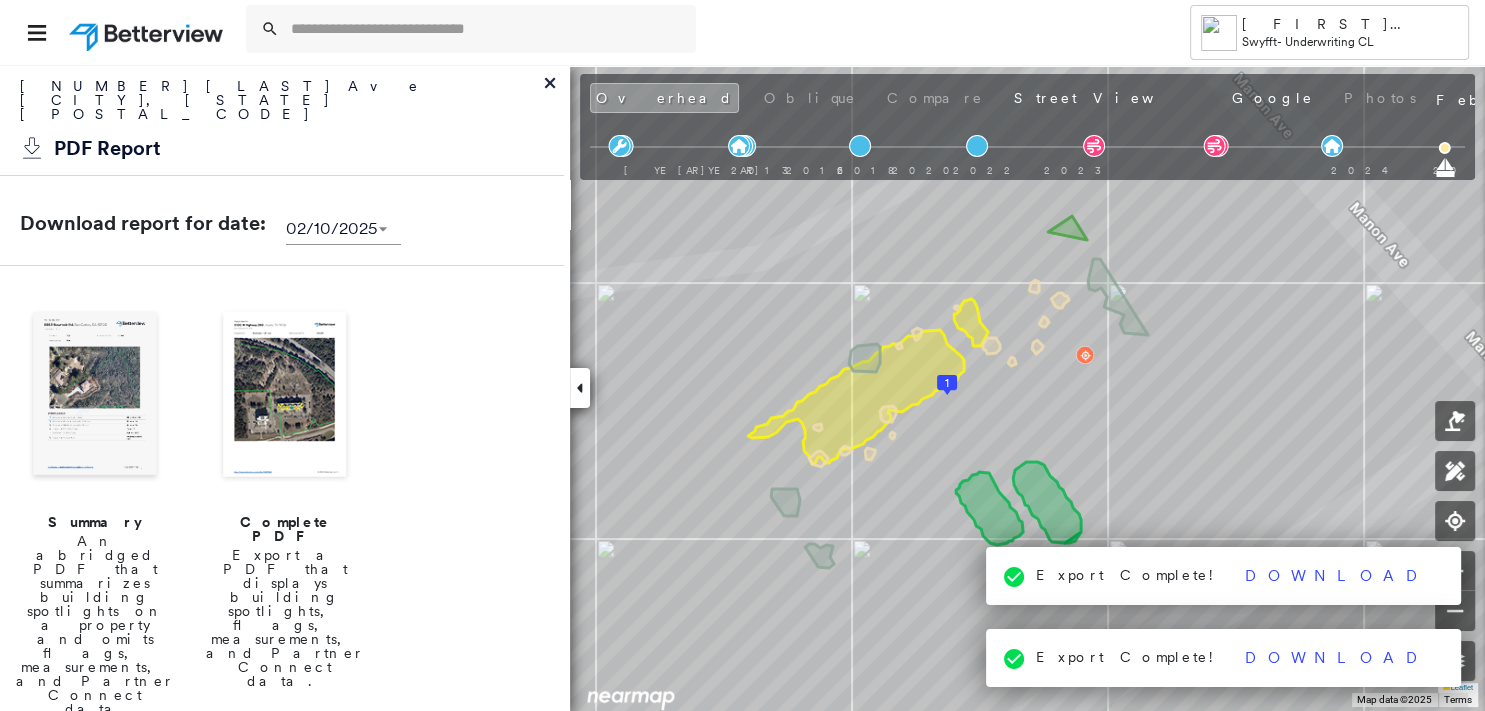 click at bounding box center [95, 396] 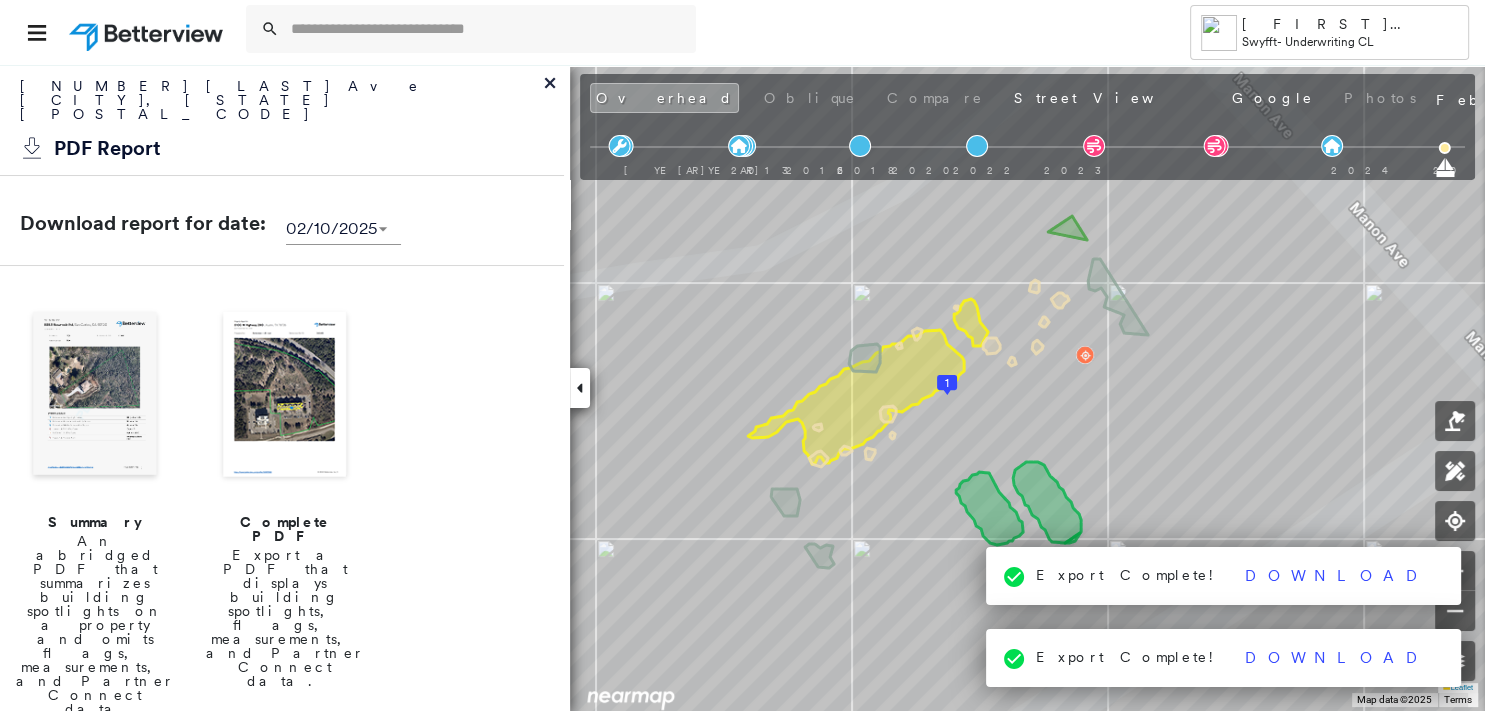 click at bounding box center (95, 396) 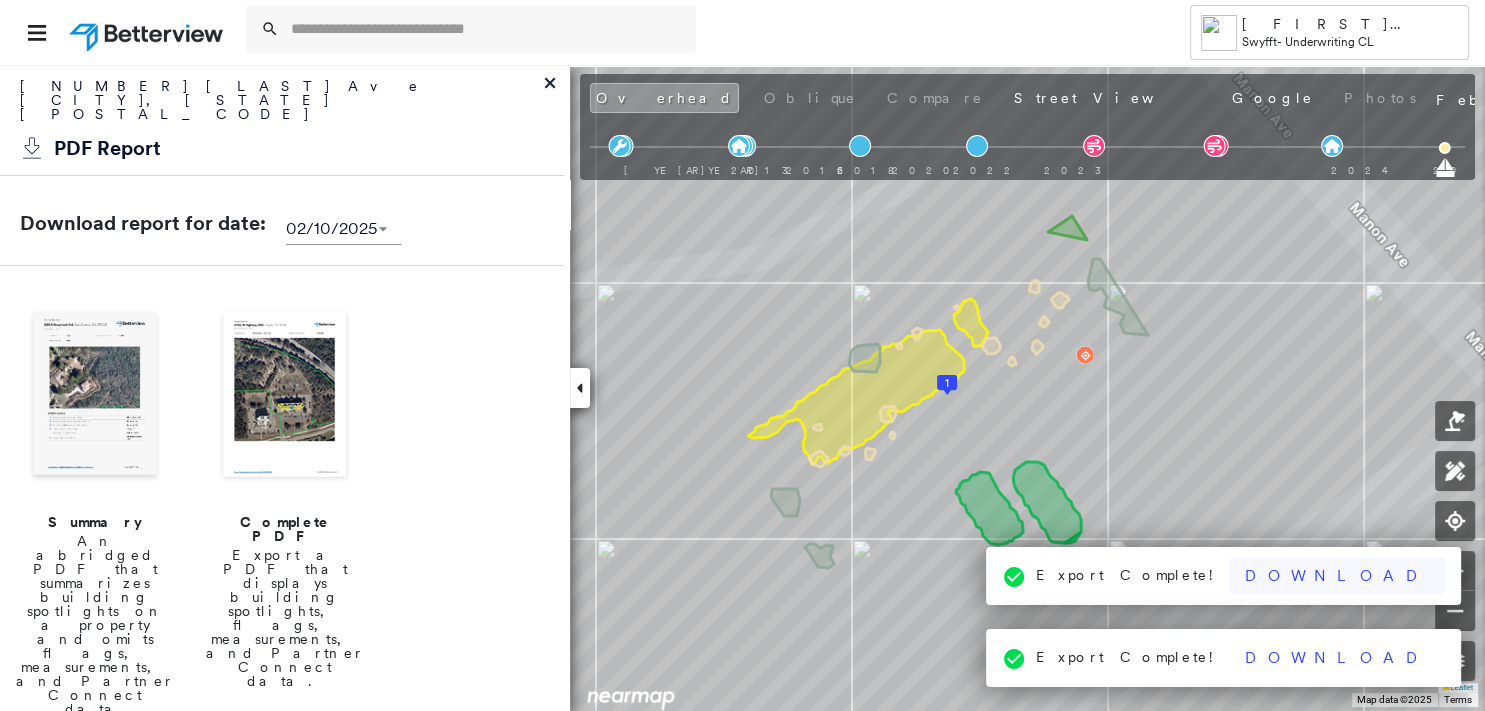 click on "Download" at bounding box center (1337, 576) 